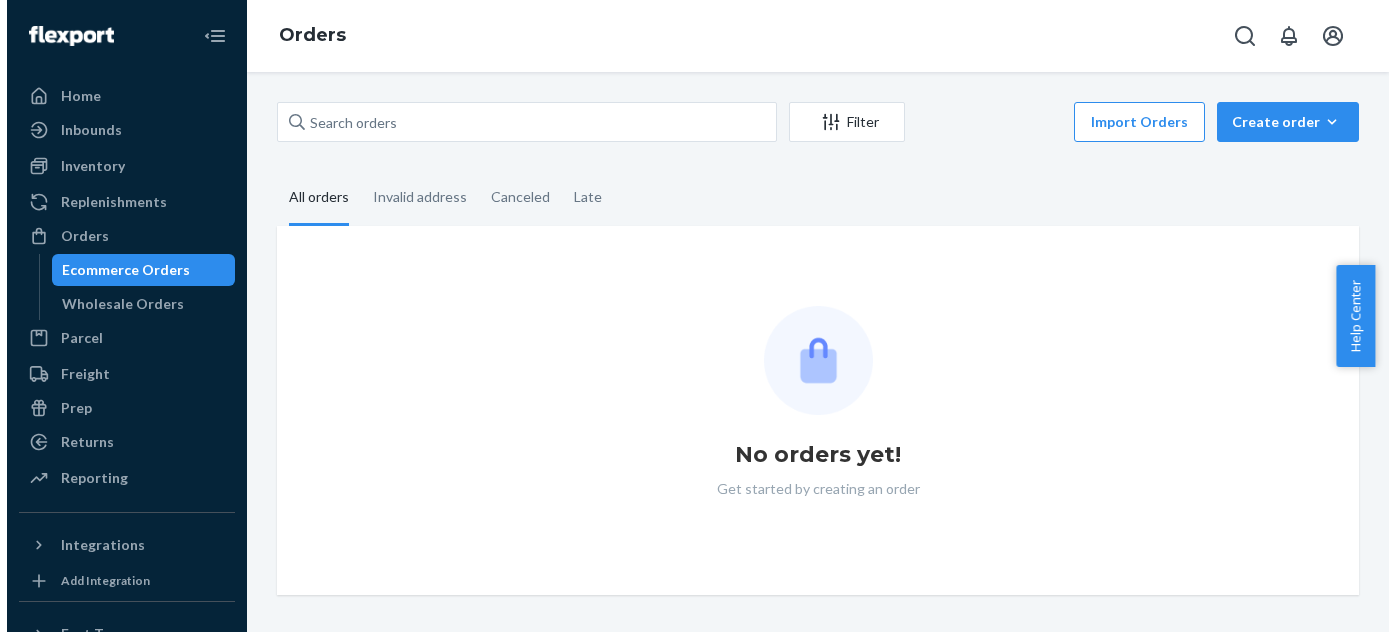 scroll, scrollTop: 0, scrollLeft: 0, axis: both 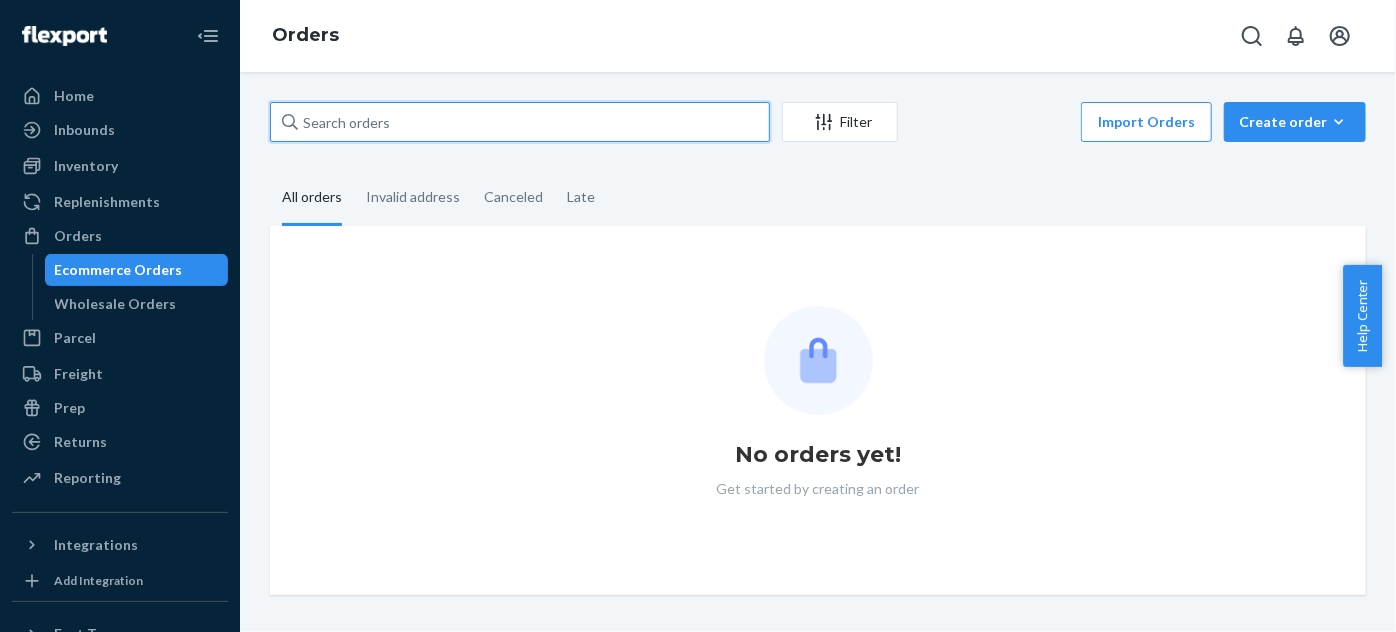 click at bounding box center [520, 122] 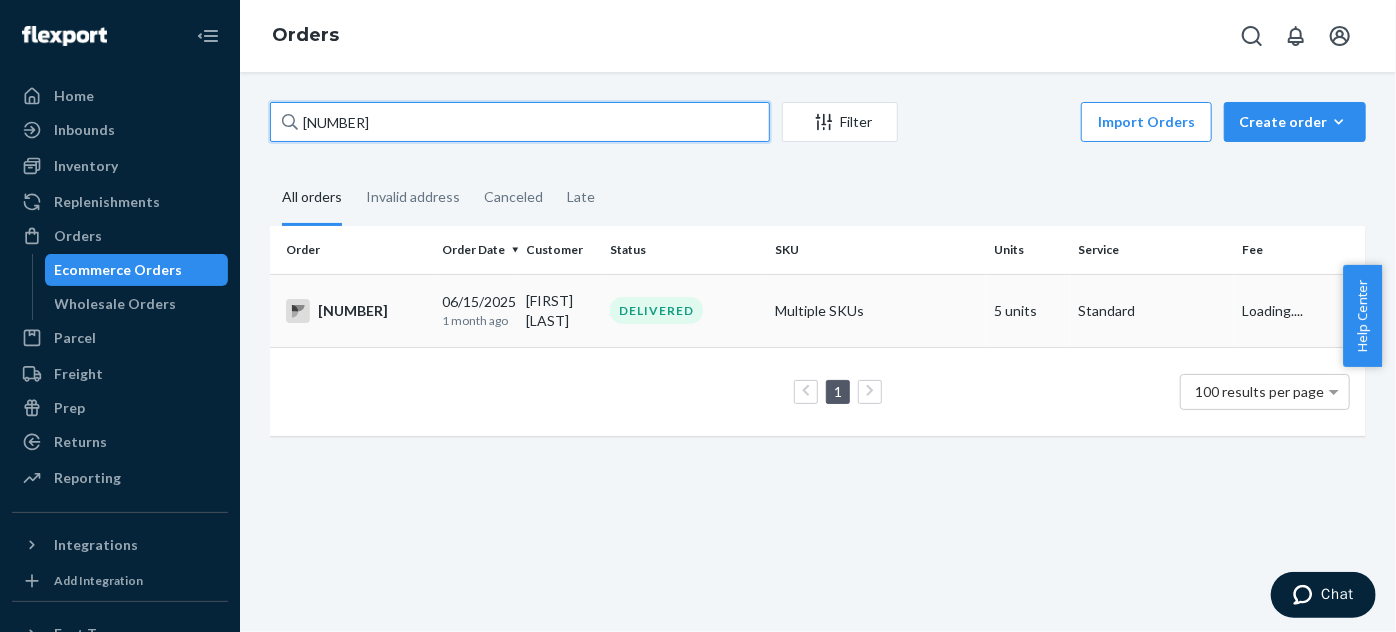 type on "2641734" 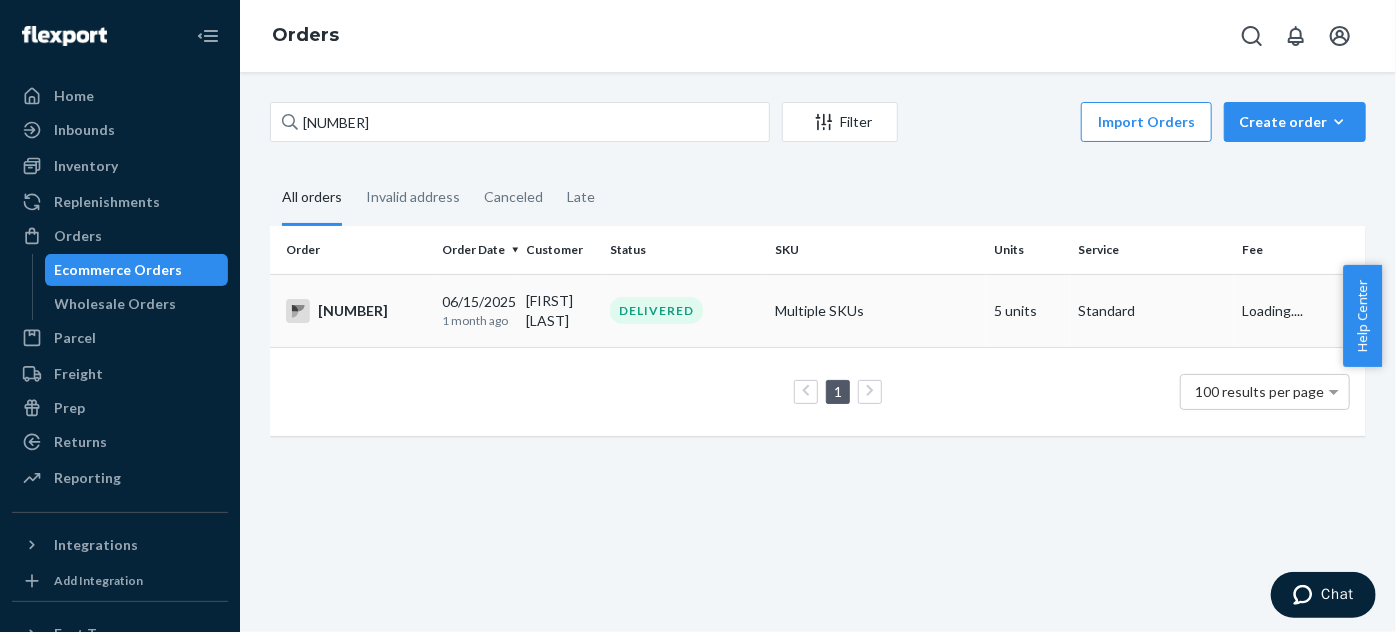 click on "DELIVERED" at bounding box center (656, 310) 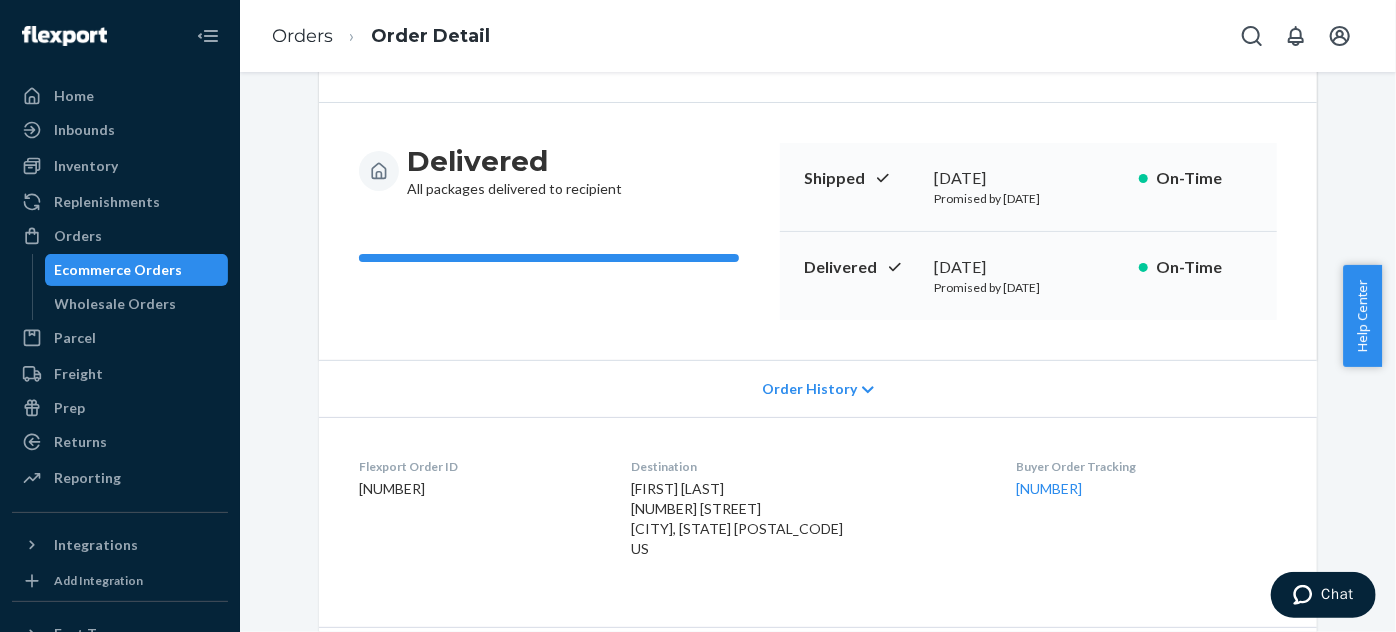scroll, scrollTop: 181, scrollLeft: 0, axis: vertical 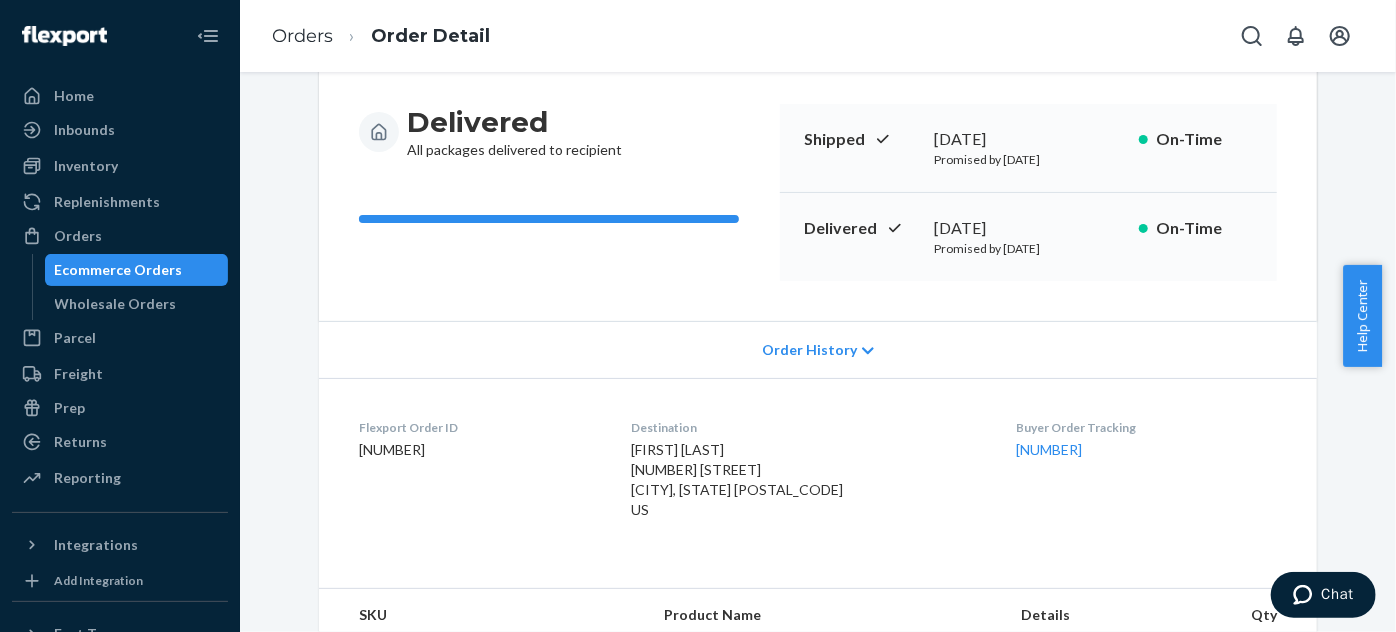 click on "Jennifer Johnson
223 Budley St
Denham Springs, LA 70726-3309
US" at bounding box center [737, 479] 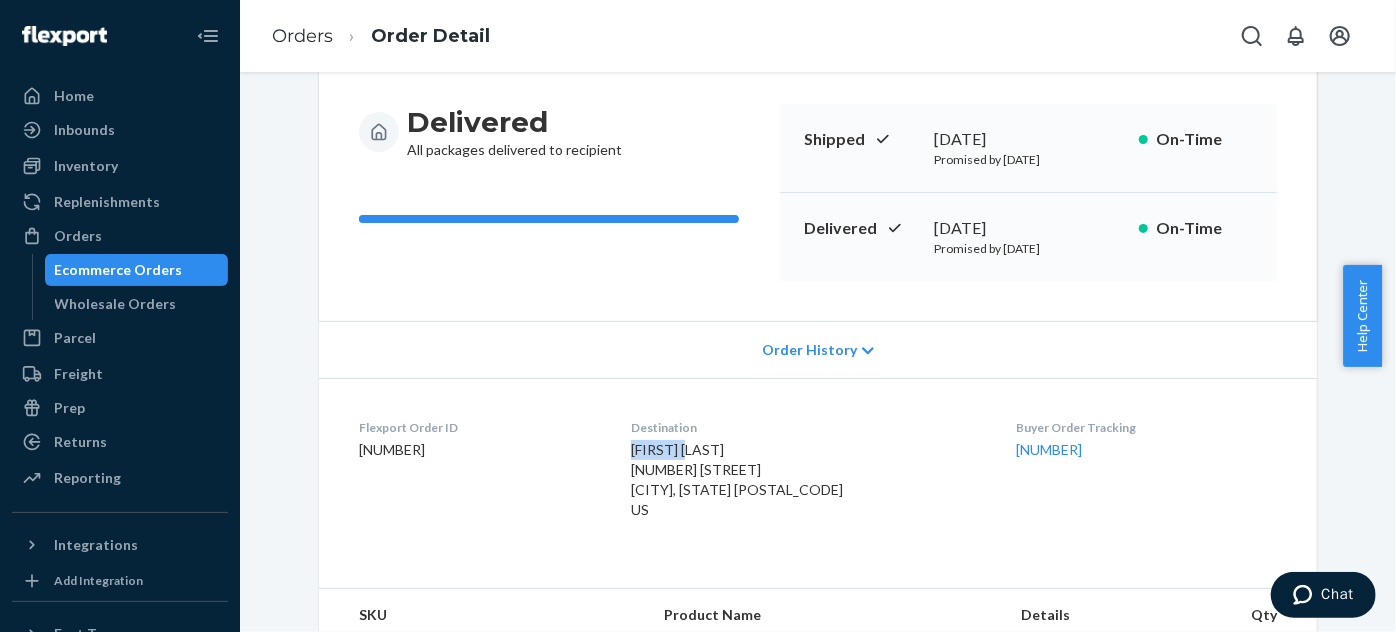 click on "Jennifer Johnson
223 Budley St
Denham Springs, LA 70726-3309
US" at bounding box center [737, 479] 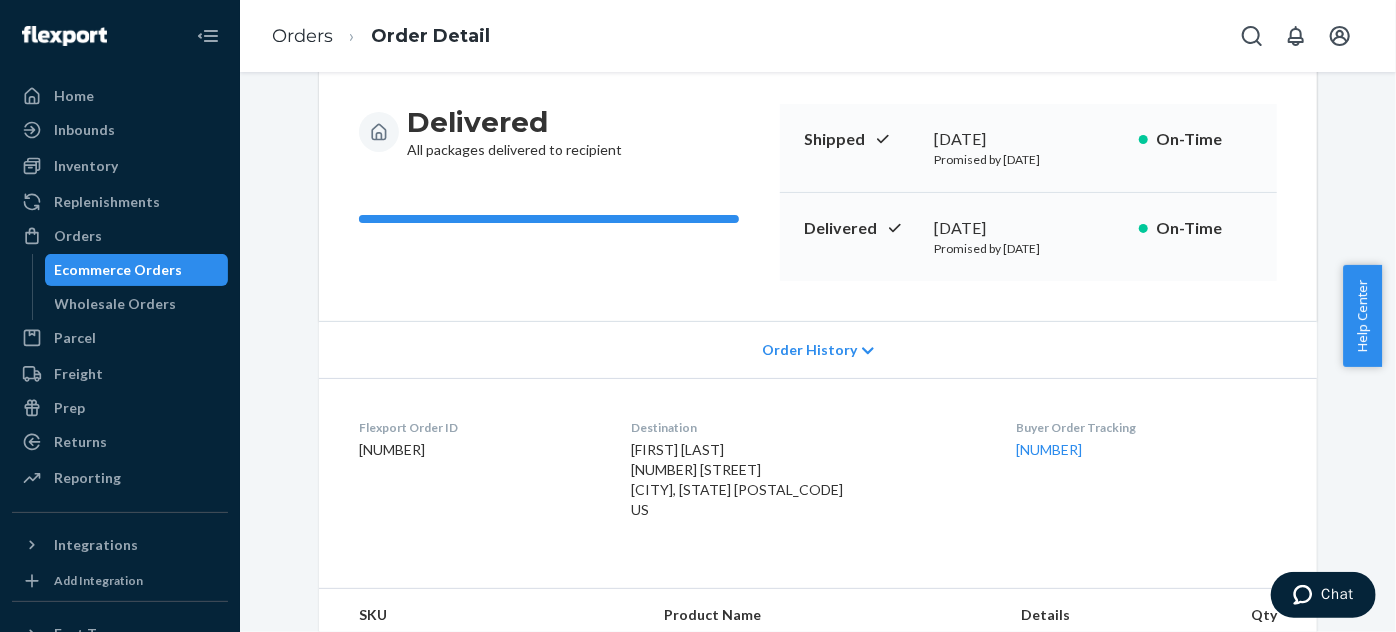 click on "June 18, 2025" at bounding box center (1028, 228) 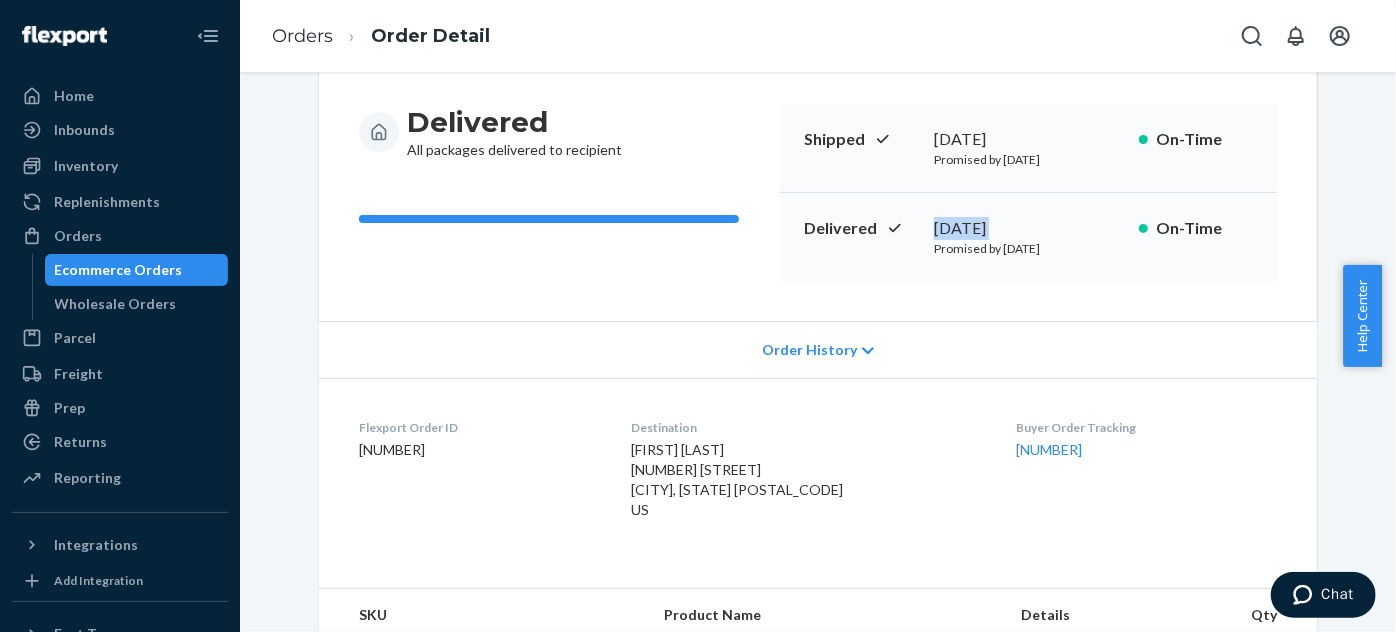 click on "June 18, 2025" at bounding box center [1028, 228] 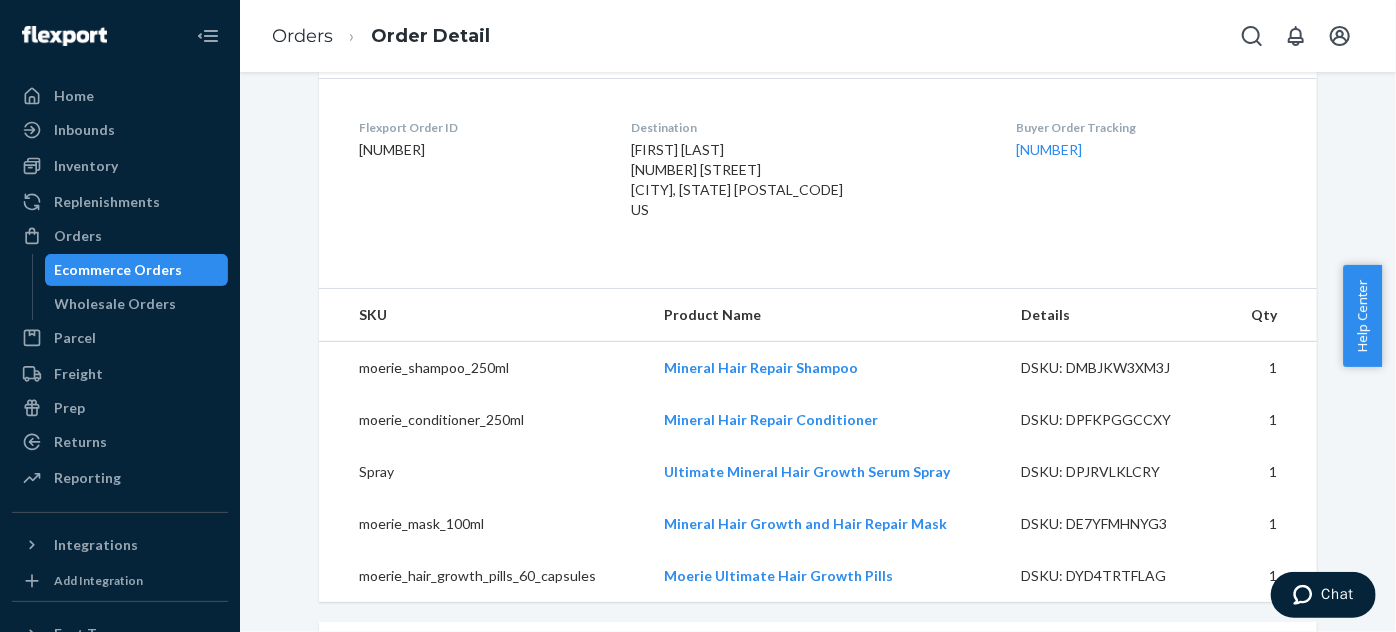 scroll, scrollTop: 727, scrollLeft: 0, axis: vertical 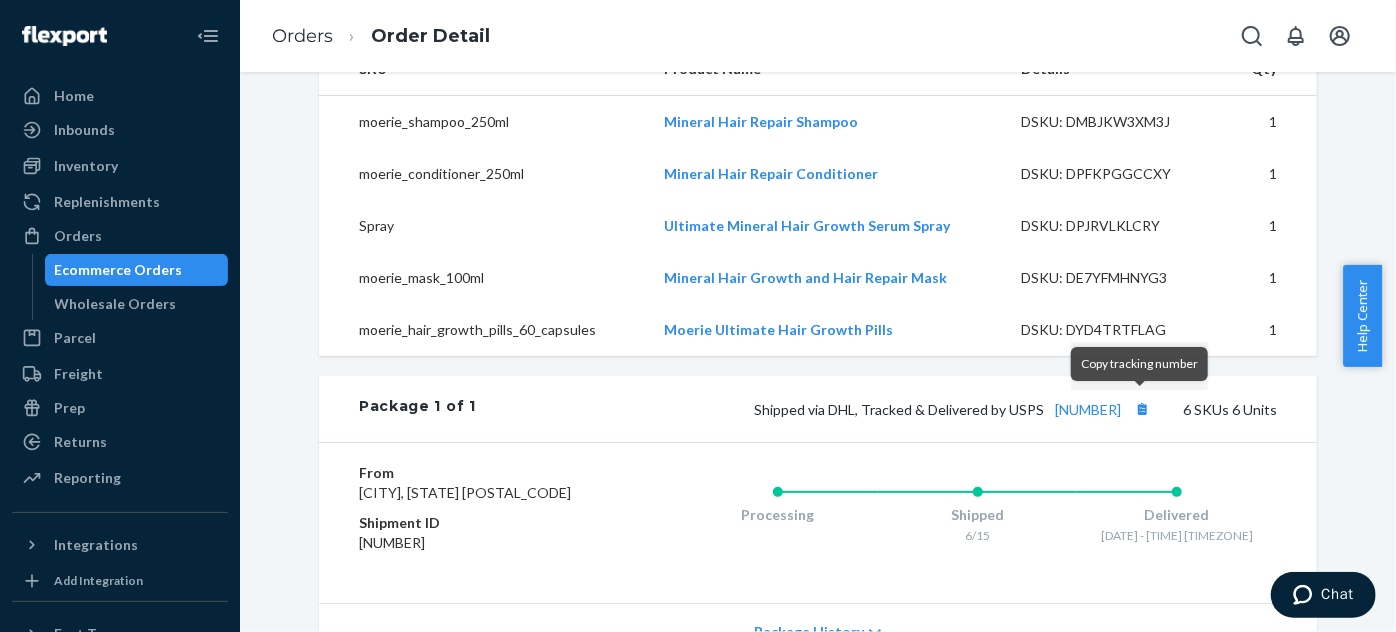 click on "Shipped via DHL, Tracked & Delivered by USPS   9261290304432715885045 6   SKUs   6   Units" at bounding box center (876, 409) 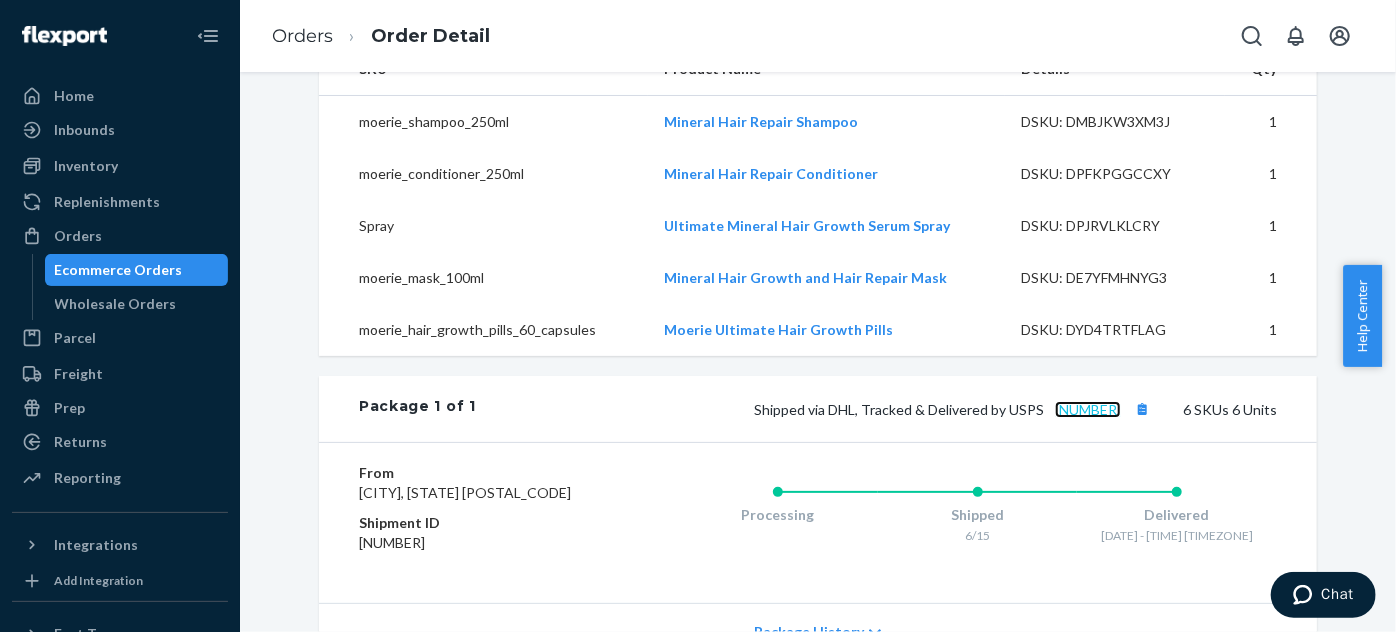click on "9261290304432715885045" at bounding box center [1088, 409] 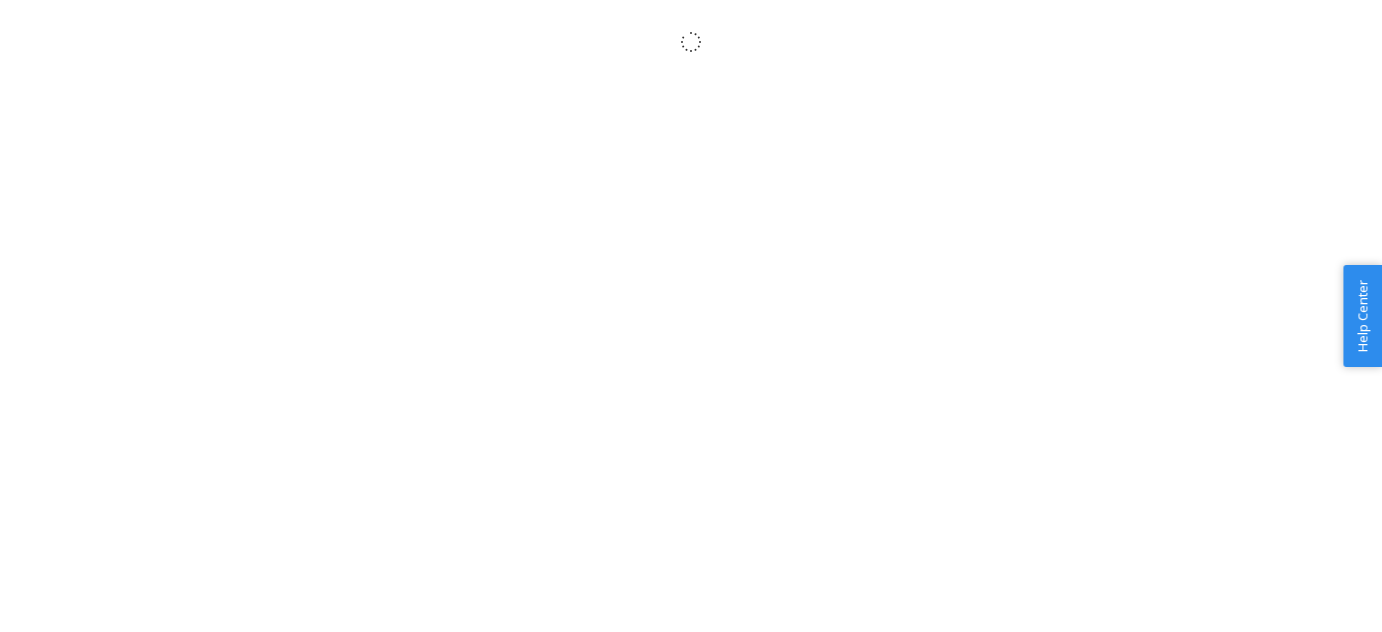 scroll, scrollTop: 0, scrollLeft: 0, axis: both 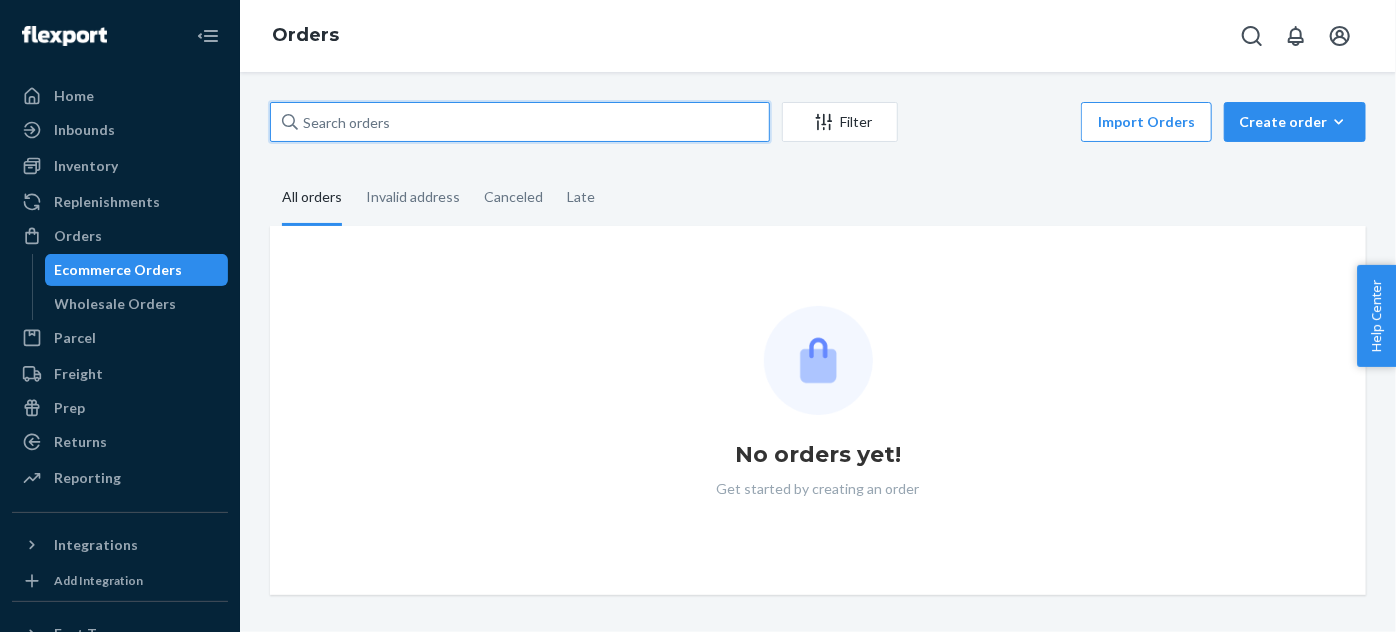 click at bounding box center (520, 122) 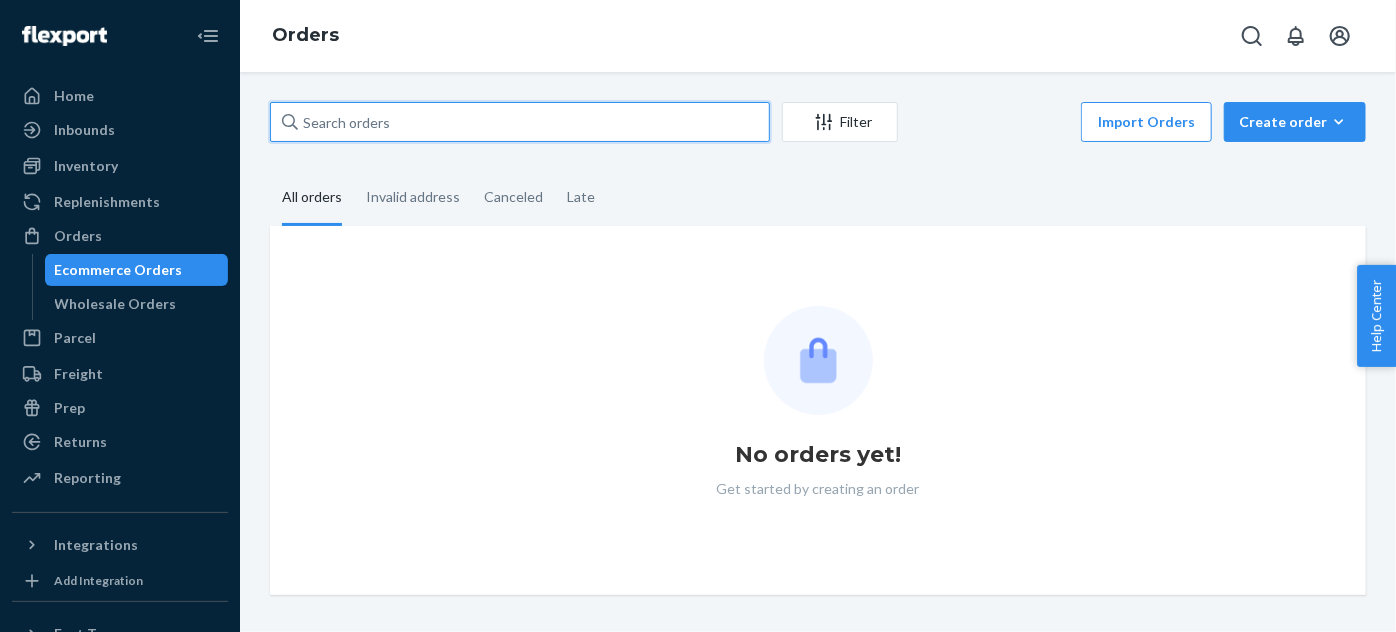 paste on "[NUMBER]" 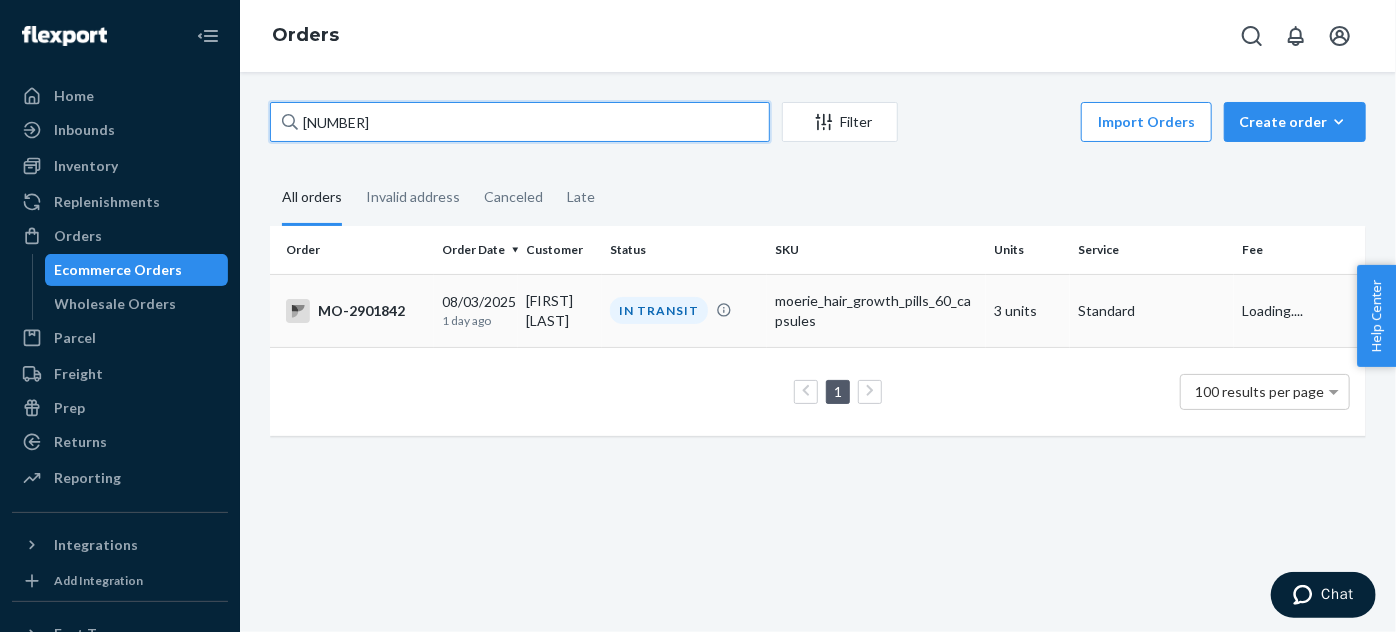 type on "[NUMBER]" 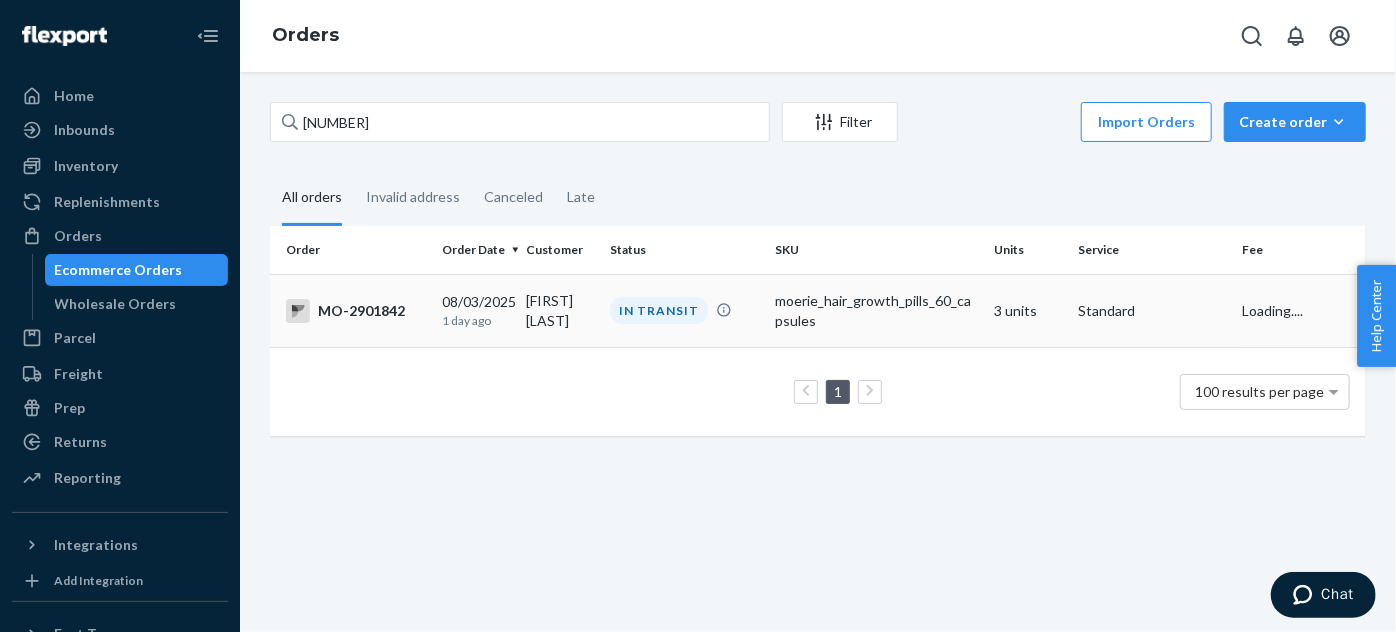 click on "IN TRANSIT" at bounding box center (684, 310) 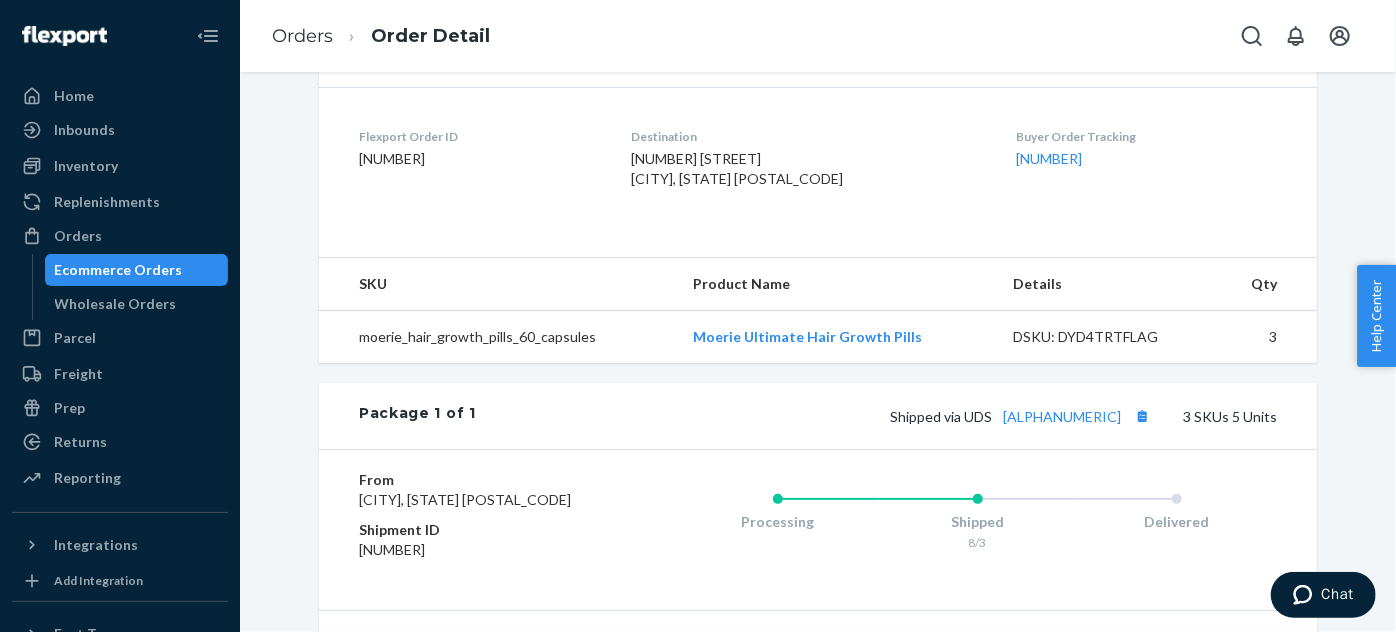 scroll, scrollTop: 545, scrollLeft: 0, axis: vertical 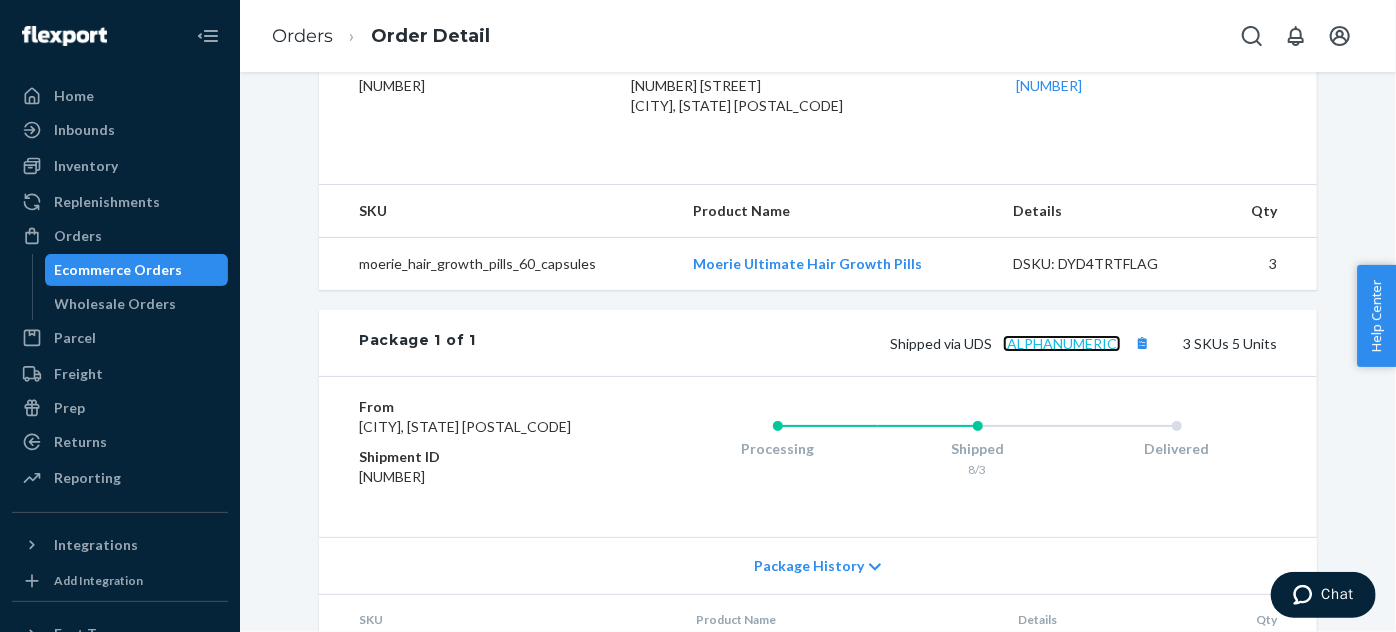 click on "[ALPHANUMERIC]" at bounding box center [1062, 343] 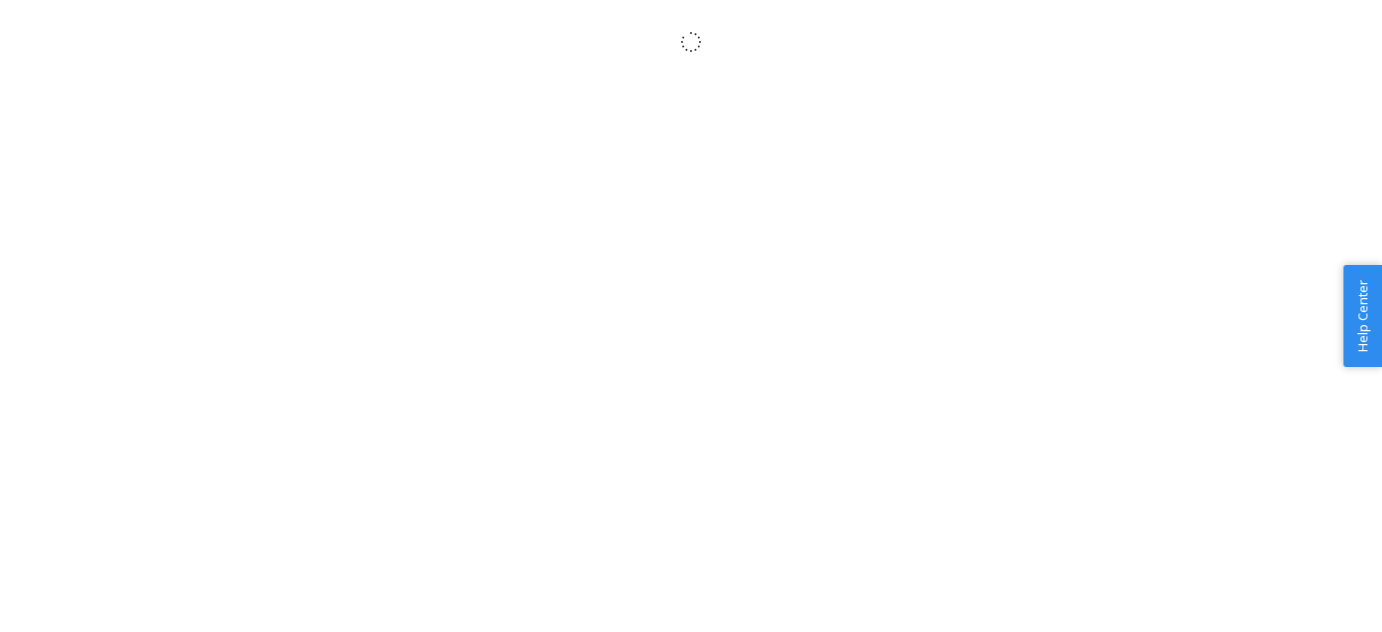 scroll, scrollTop: 0, scrollLeft: 0, axis: both 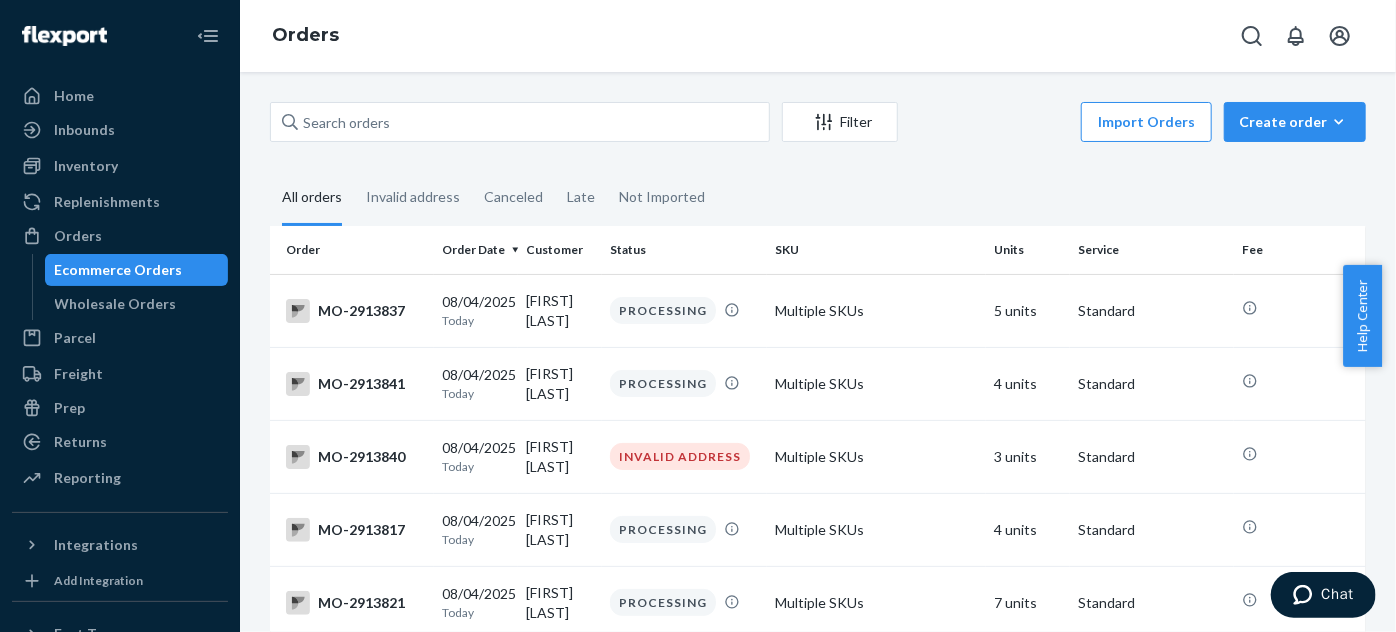 click on "Filter Import Orders Create order Ecommerce order Removal order All orders Invalid address Canceled Late Not Imported Order Order Date Customer Status SKU Units Service Fee MO-2913837 08/04/2025 Today Angie Briix PROCESSING Multiple SKUs 5 units Standard MO-2913841 08/04/2025 Today Cindy Brooking PROCESSING Multiple SKUs 4 units Standard MO-2913840 08/04/2025 Today Sarah Potempa INVALID ADDRESS Multiple SKUs 3 units Standard MO-2913817 08/04/2025 Today Chaney Withrow PROCESSING Multiple SKUs 4 units Standard MO-2913821 08/04/2025 Today Connie Dorton PROCESSING Multiple SKUs 7 units Standard MO-2913794 08/04/2025 Today Allison Page INVALID ADDRESS Multiple SKUs 3 units Standard MO-2913852 08/04/2025 Today Lindsay Harrington PROCESSING Multiple SKUs 5 units Standard MO-2913791 08/04/2025 Today Jacqueline Baroli INVALID ADDRESS Multiple SKUs 2 units Standard MO-2913778 08/04/2025 Today Ashley STEPHENS PROCESSING Multiple SKUs 6 units Standard MO-2913760 08/04/2025 Today Yvette Mobley PROCESSING Multiple SKUs 1 2" at bounding box center [818, 352] 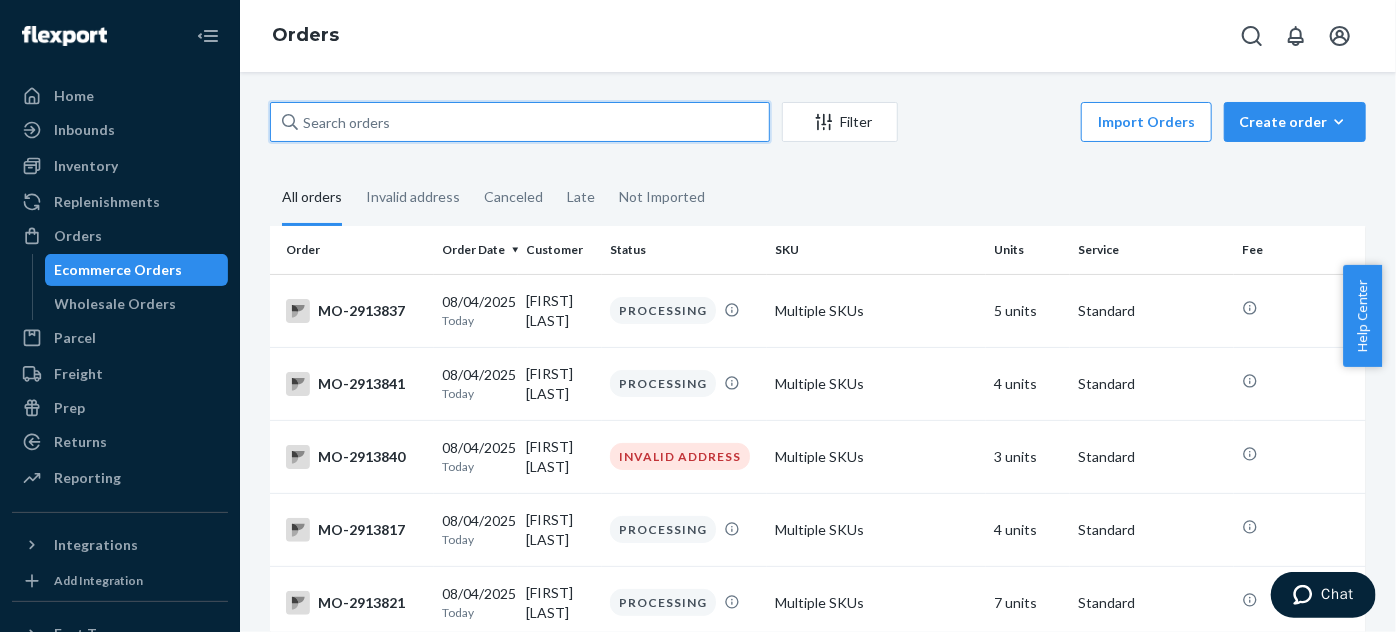 click at bounding box center [520, 122] 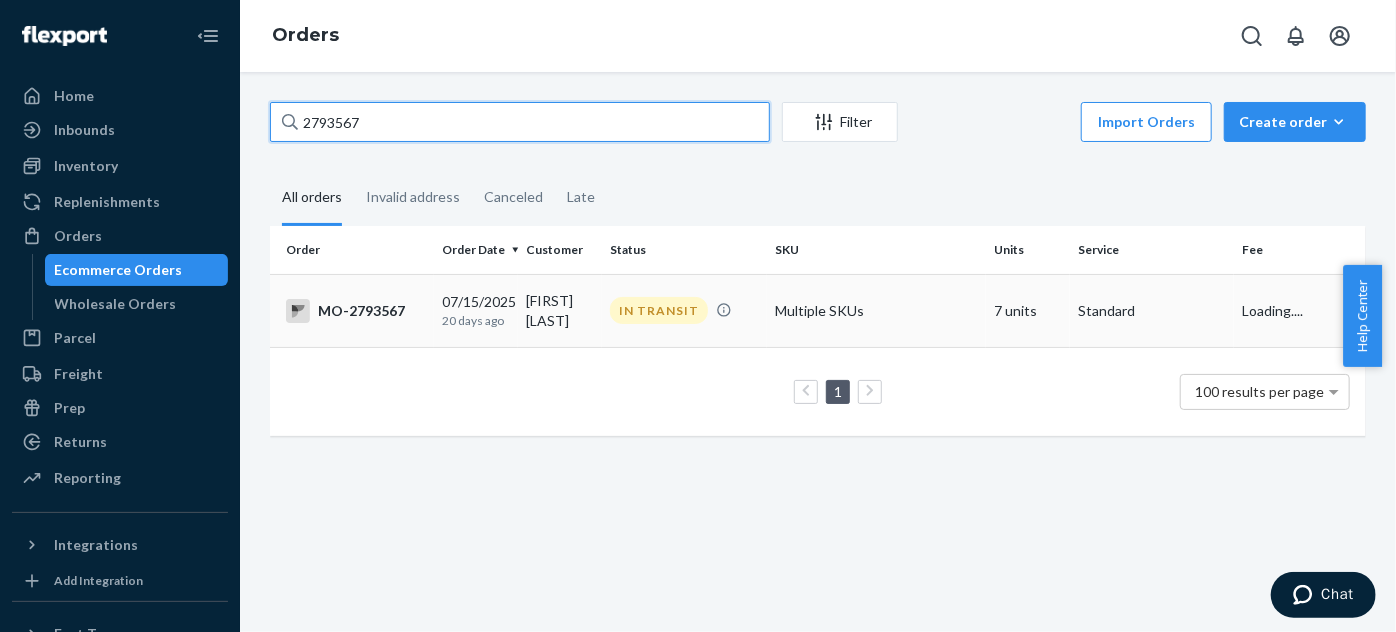 type on "2793567" 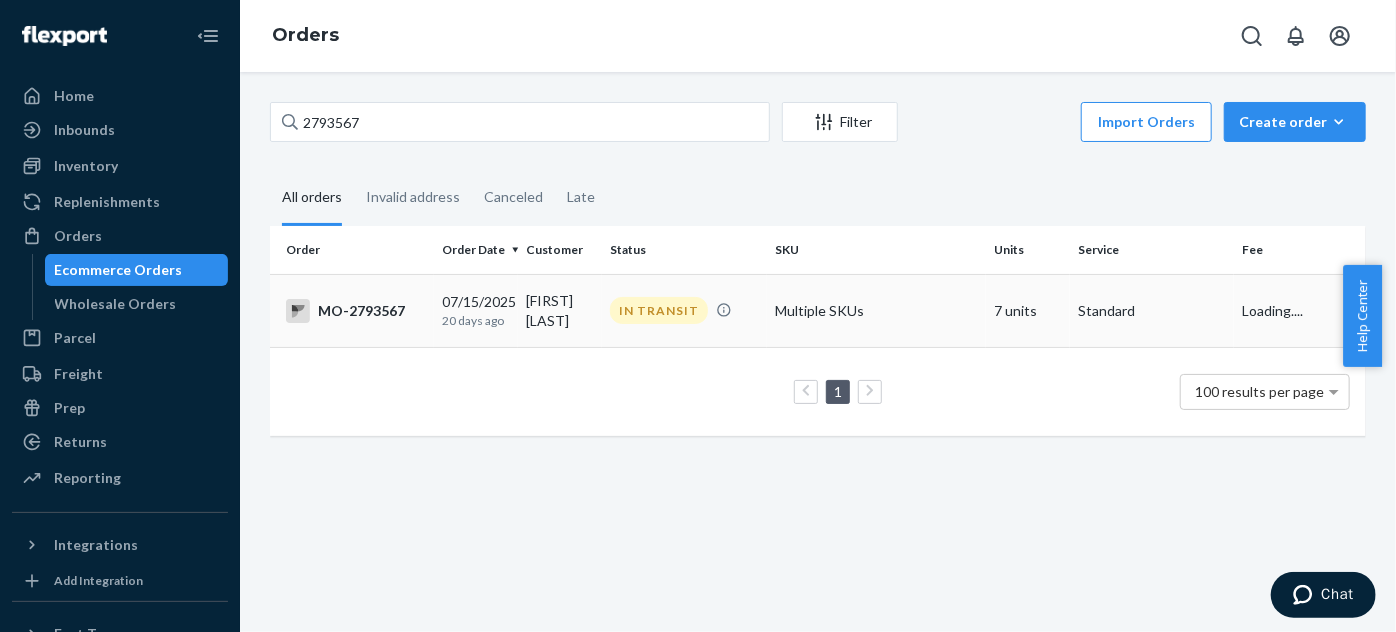 click on "IN TRANSIT" at bounding box center [659, 310] 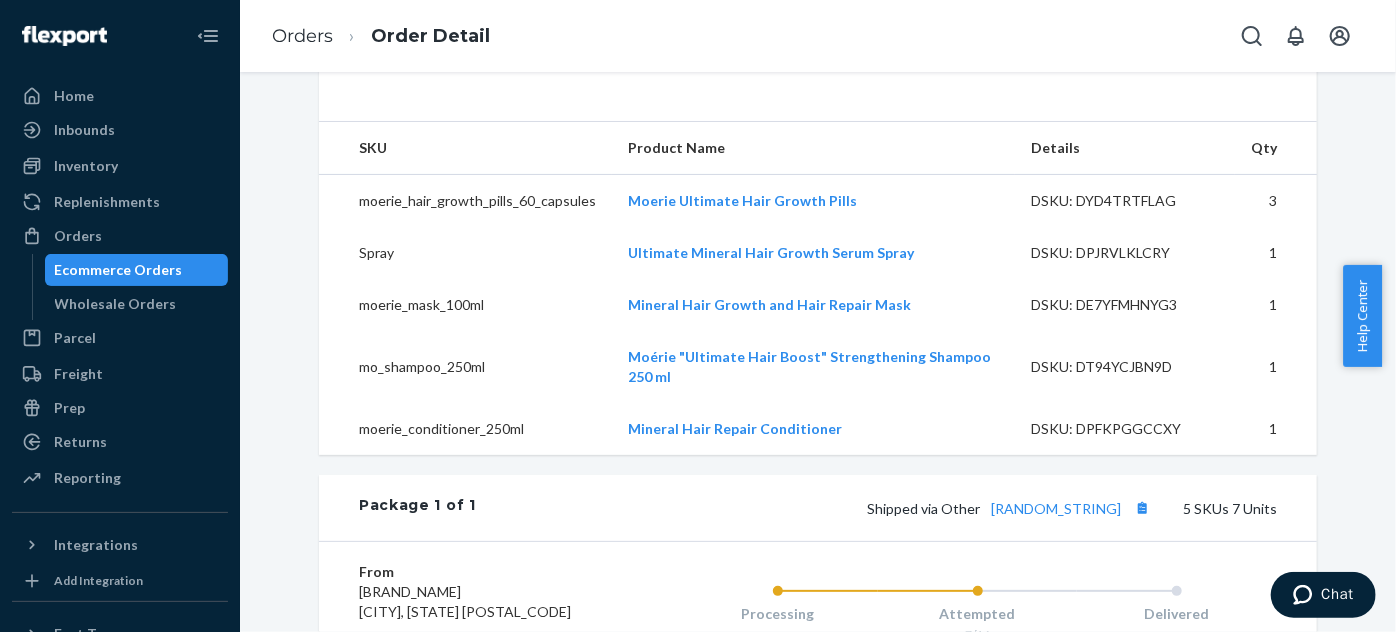 scroll, scrollTop: 727, scrollLeft: 0, axis: vertical 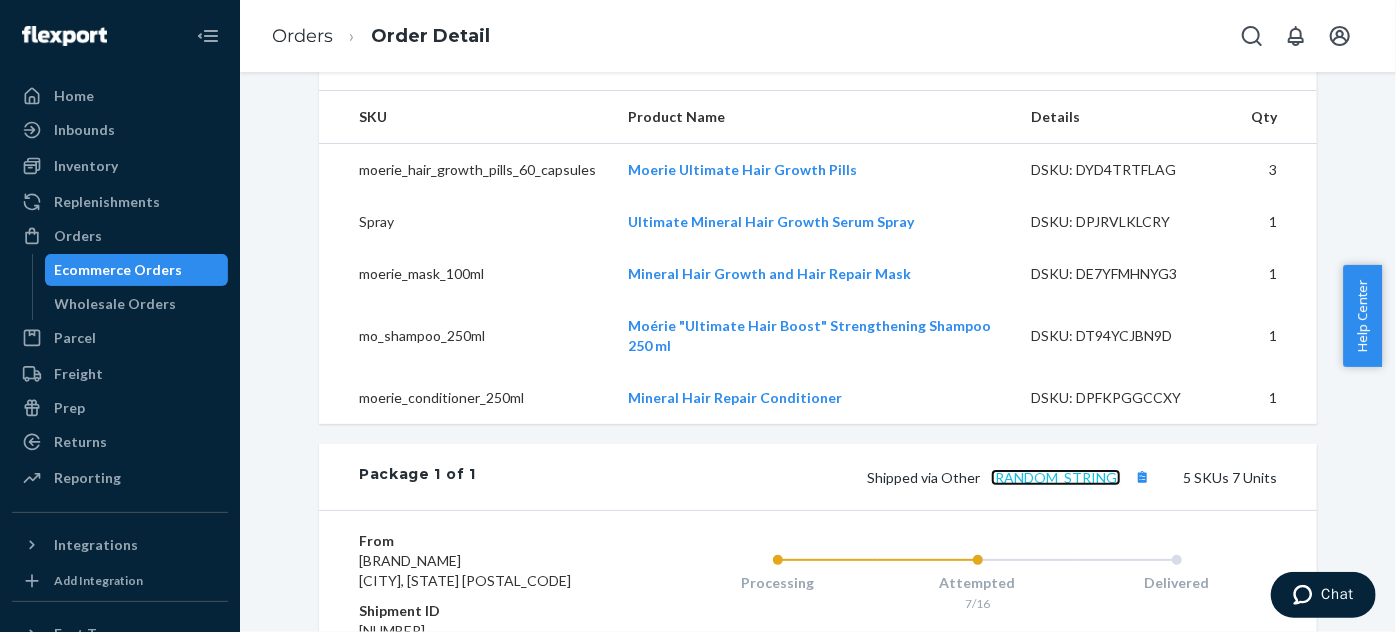 click on "wktt7twsc2t5" at bounding box center (1056, 477) 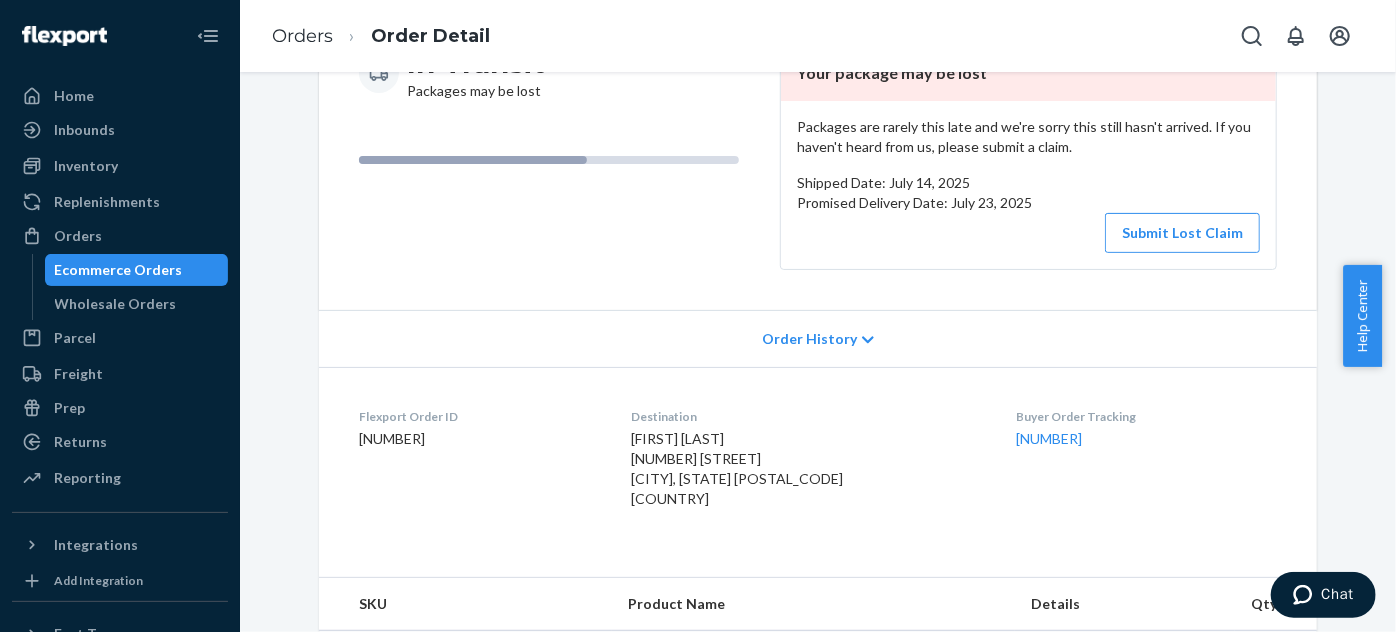 scroll, scrollTop: 272, scrollLeft: 0, axis: vertical 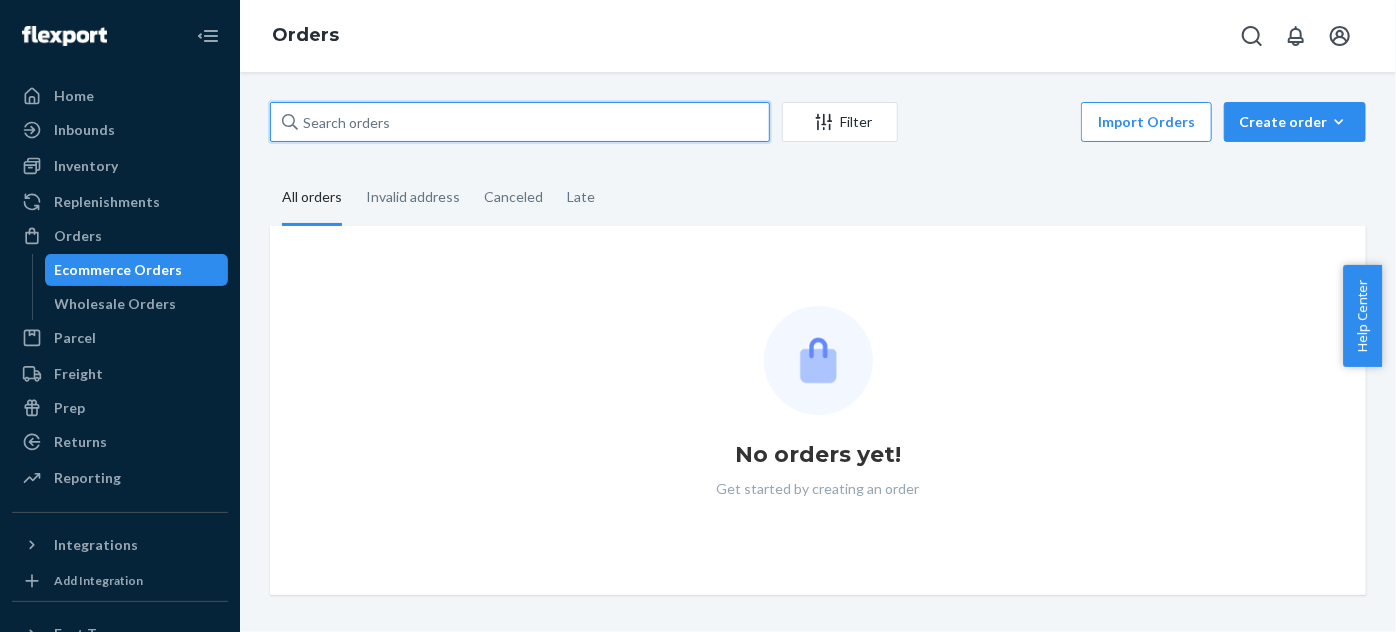 click at bounding box center (520, 122) 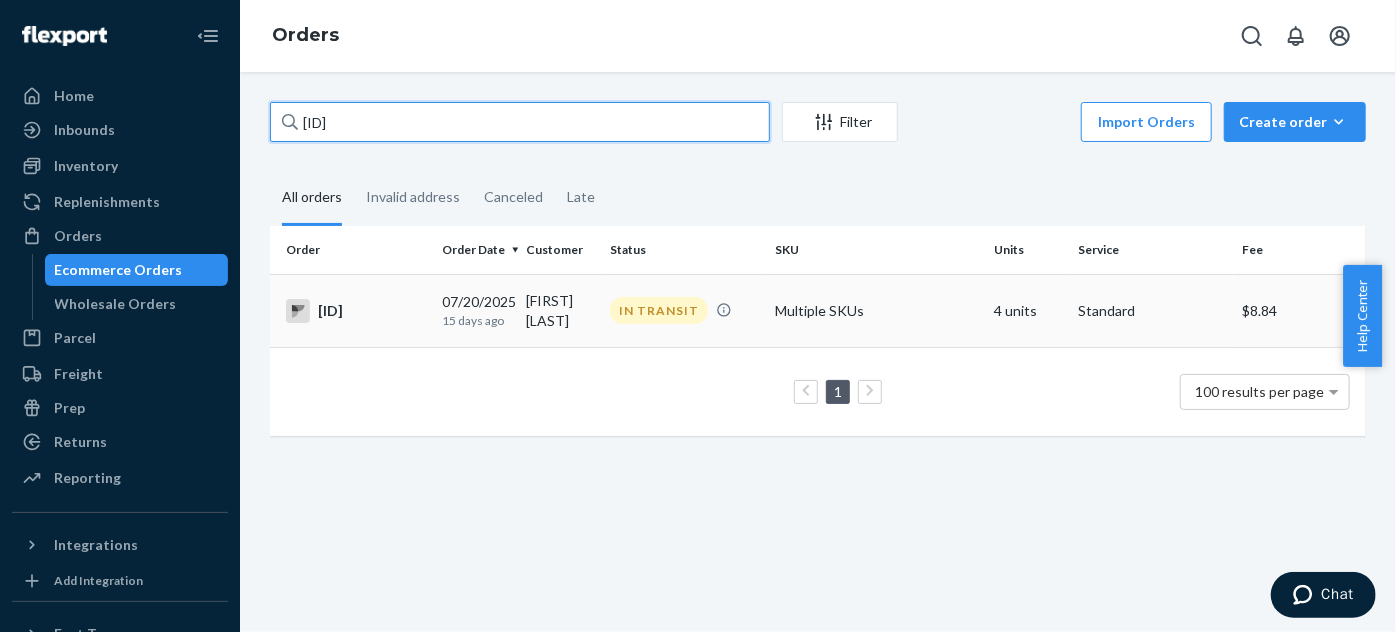 type on "[ID]" 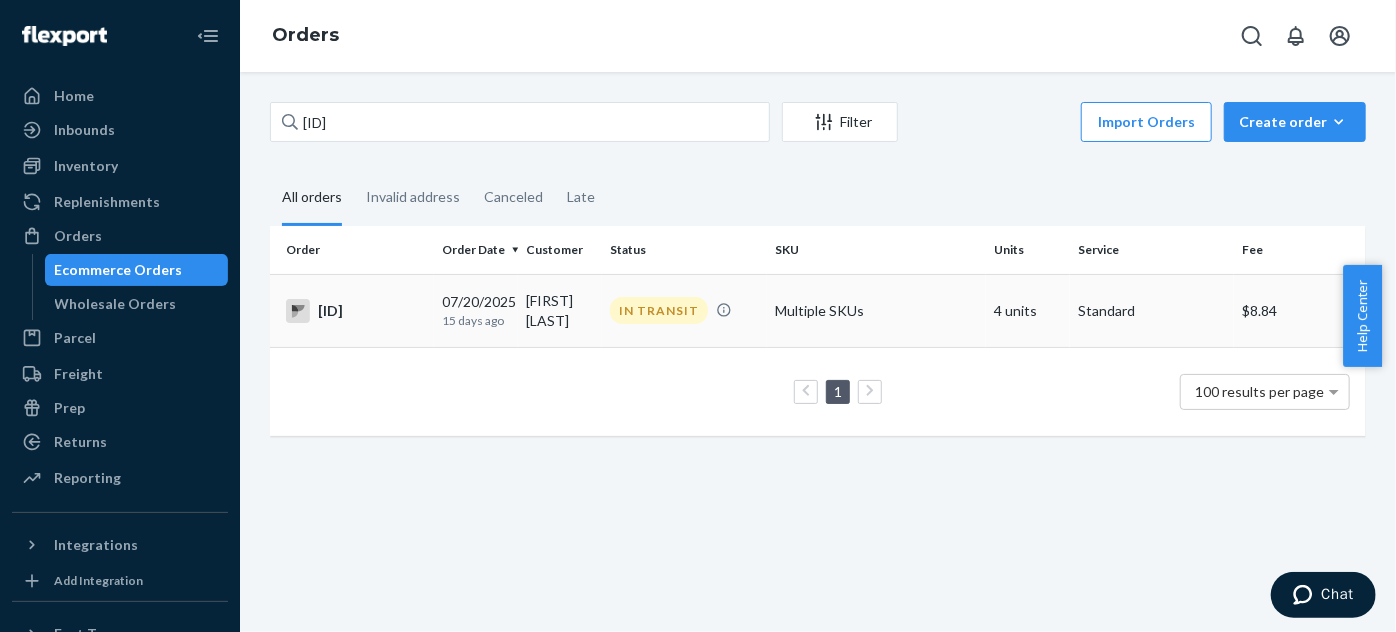 click on "Multiple SKUs" at bounding box center (876, 310) 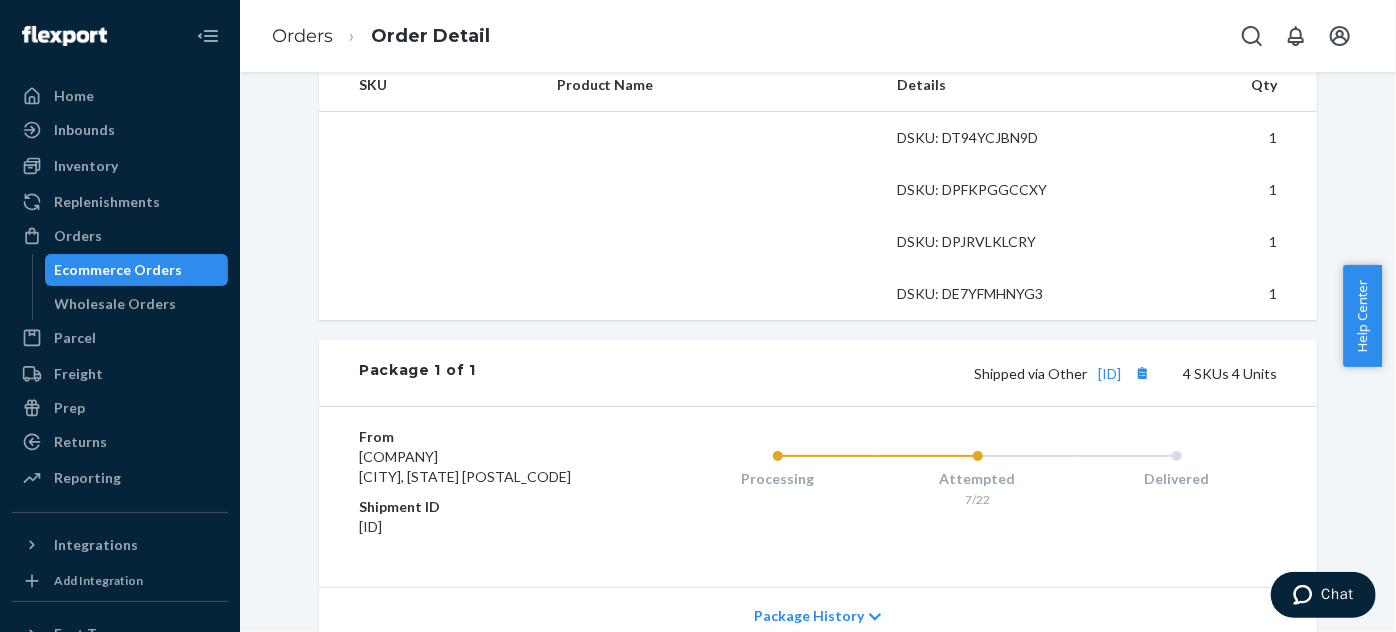 scroll, scrollTop: 818, scrollLeft: 0, axis: vertical 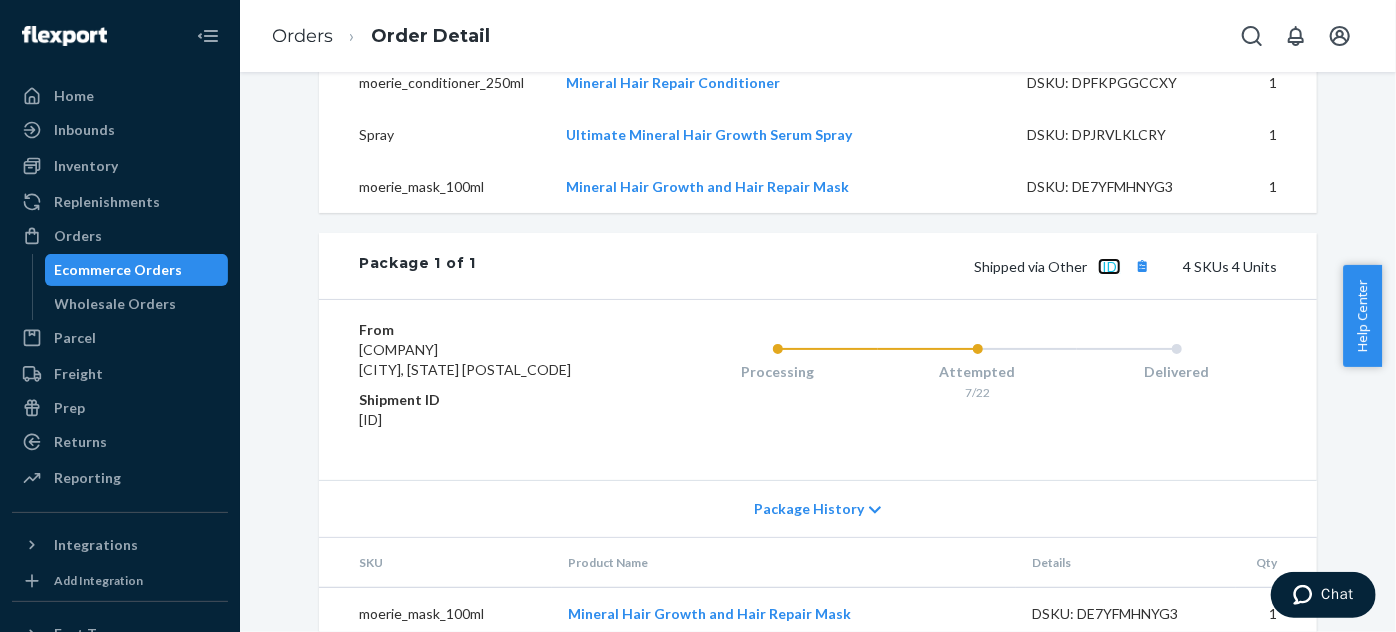 click on "wx5xhu7ndrtv" at bounding box center (1109, 266) 